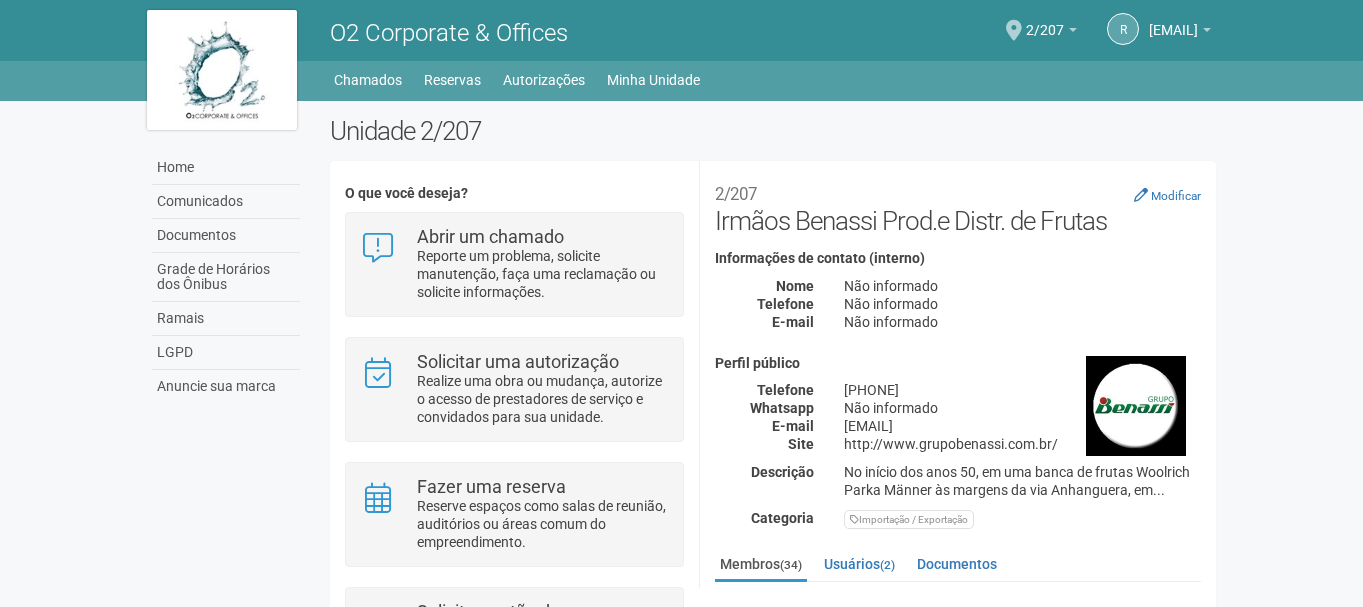 scroll, scrollTop: 0, scrollLeft: 0, axis: both 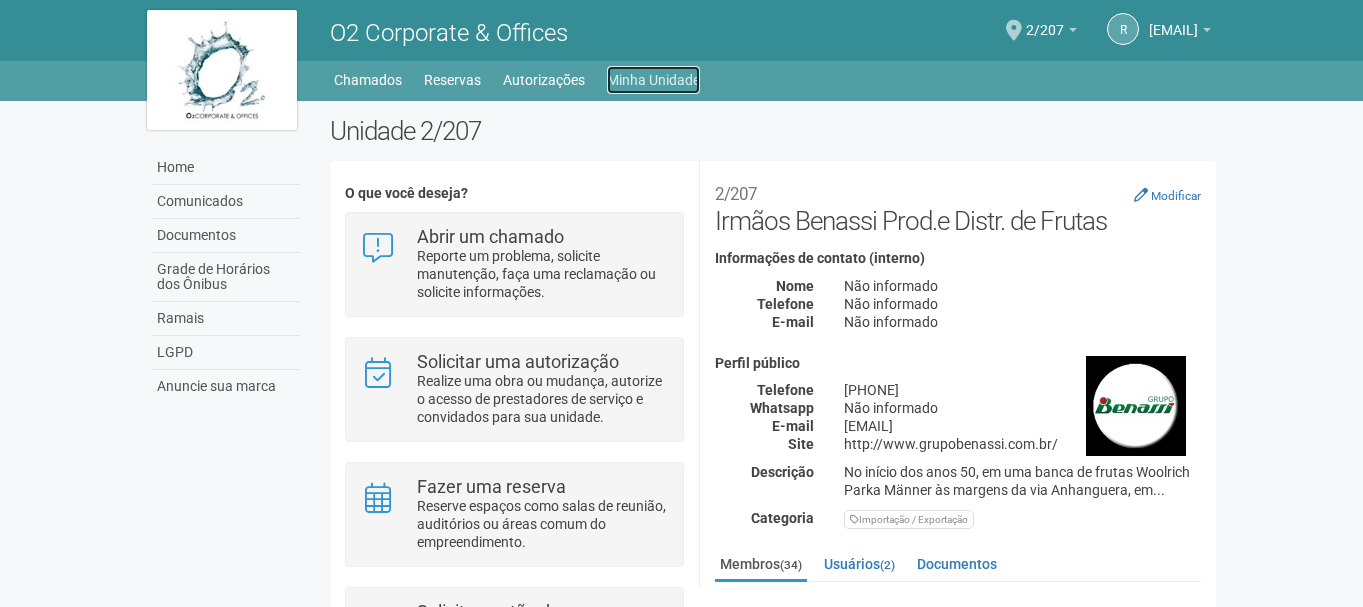 click on "Minha Unidade" at bounding box center (653, 80) 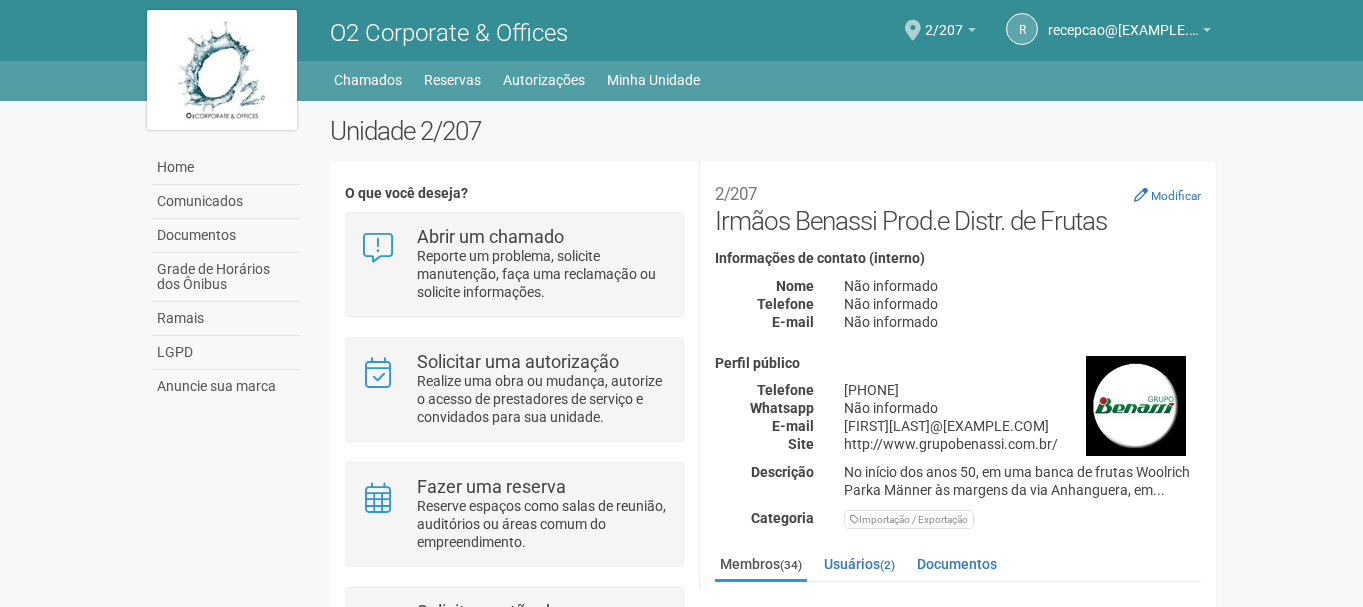 scroll, scrollTop: 0, scrollLeft: 0, axis: both 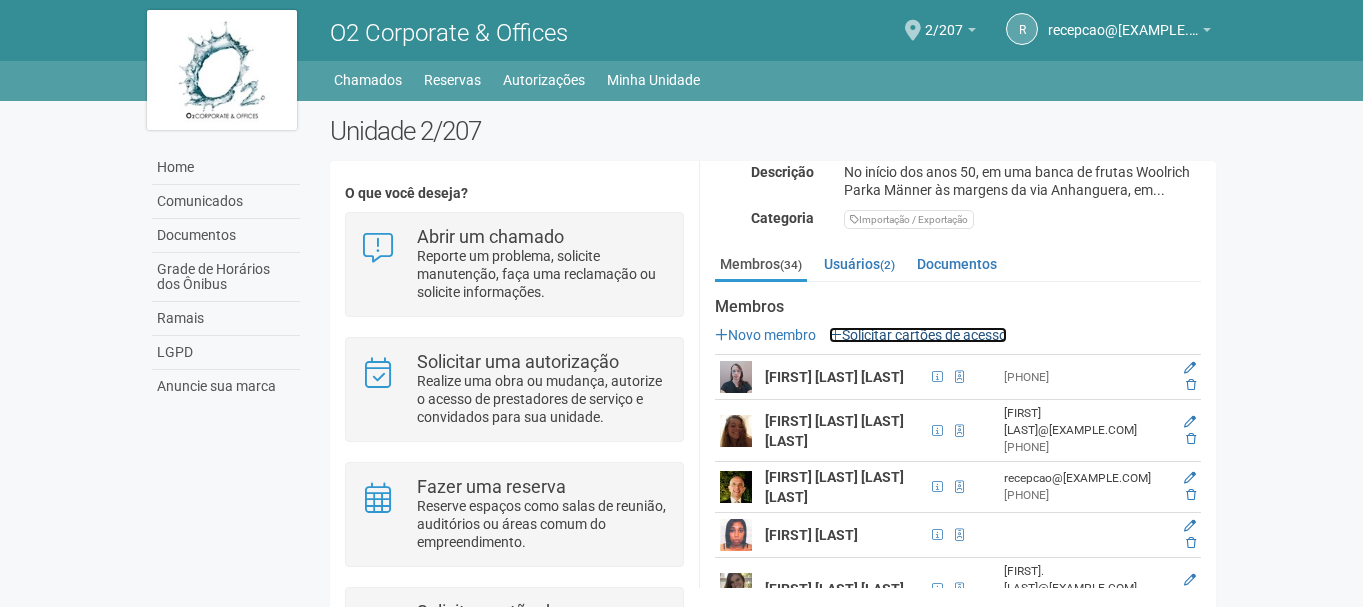 click on "Solicitar cartões de acesso" at bounding box center [918, 335] 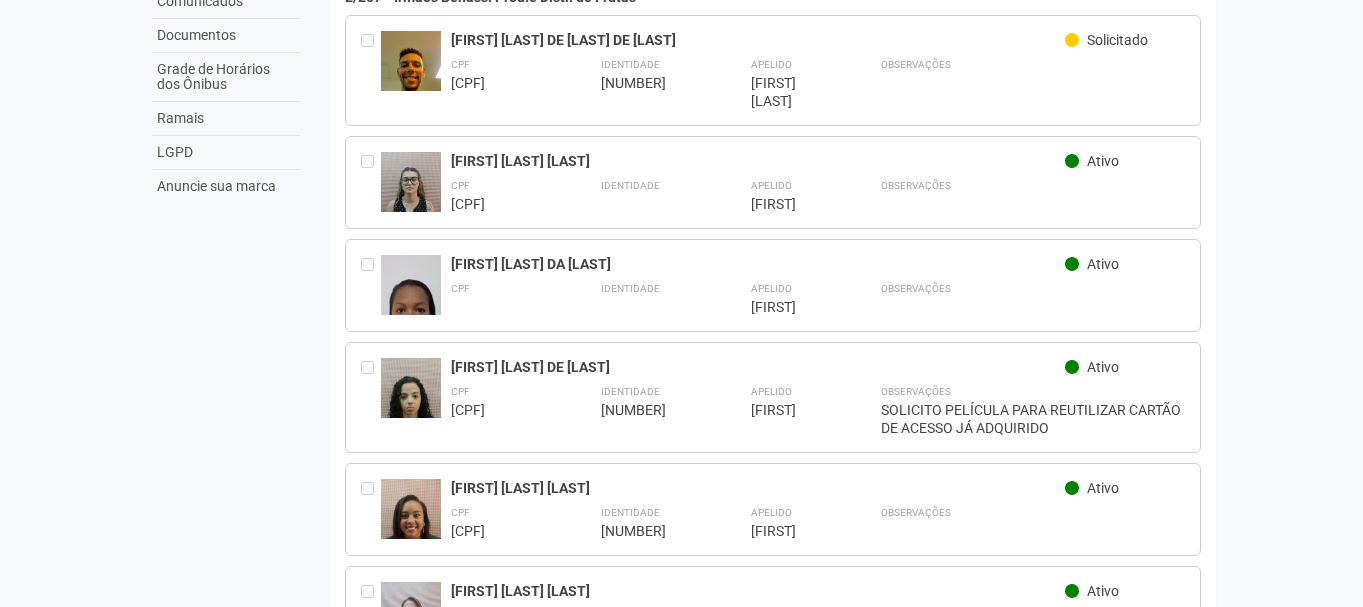 scroll, scrollTop: 0, scrollLeft: 0, axis: both 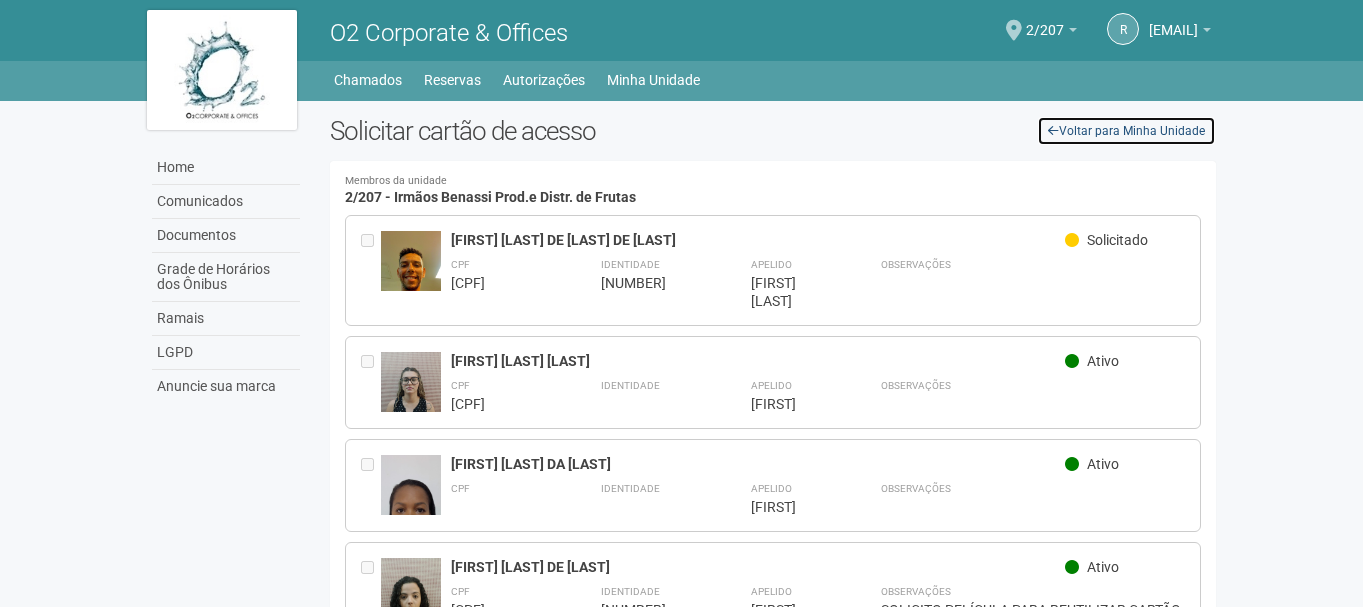 click on "Voltar para Minha Unidade" at bounding box center [1126, 131] 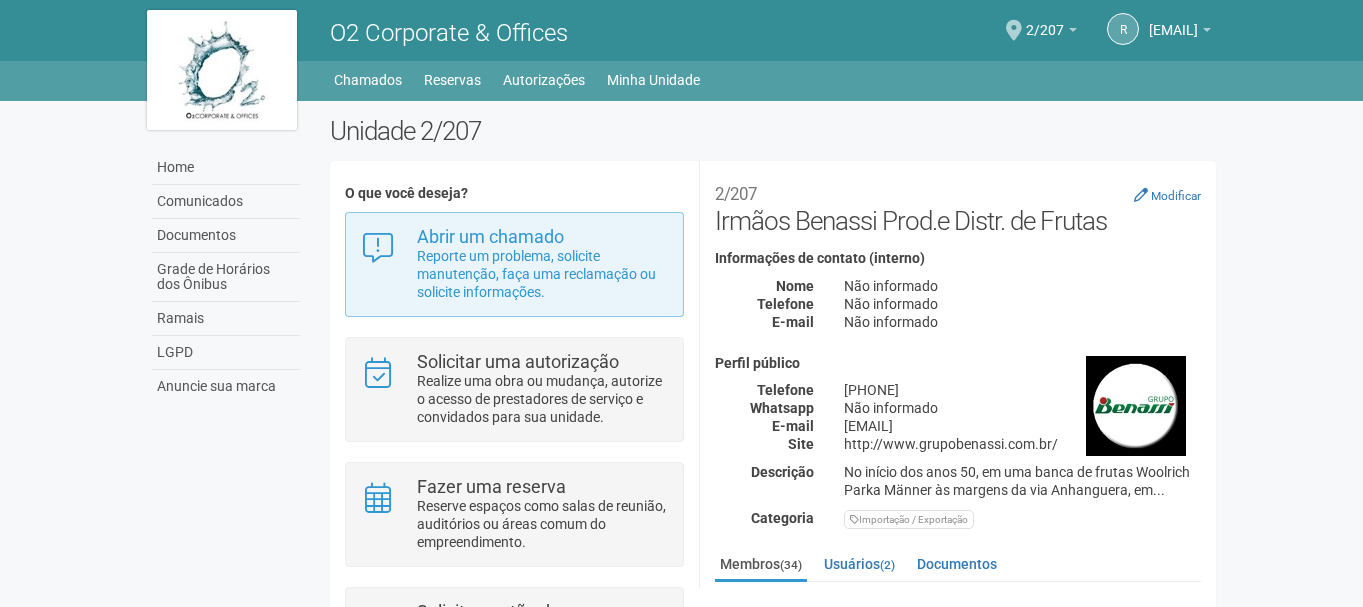 scroll, scrollTop: 0, scrollLeft: 0, axis: both 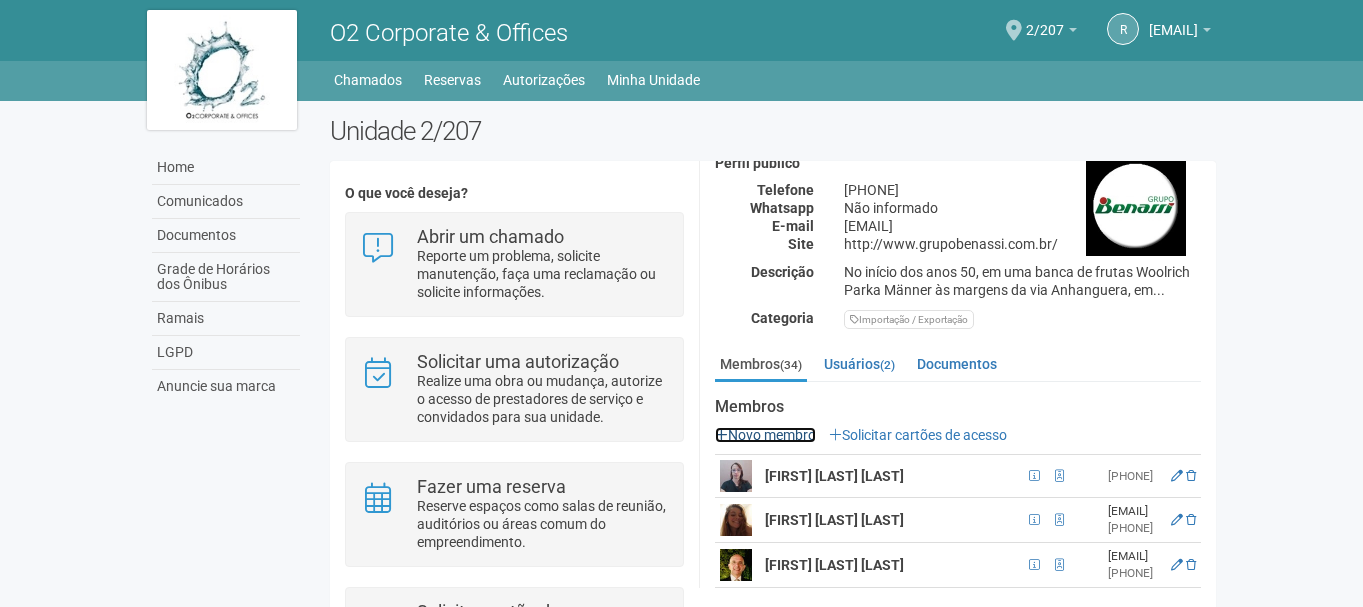click on "Novo membro" at bounding box center (765, 435) 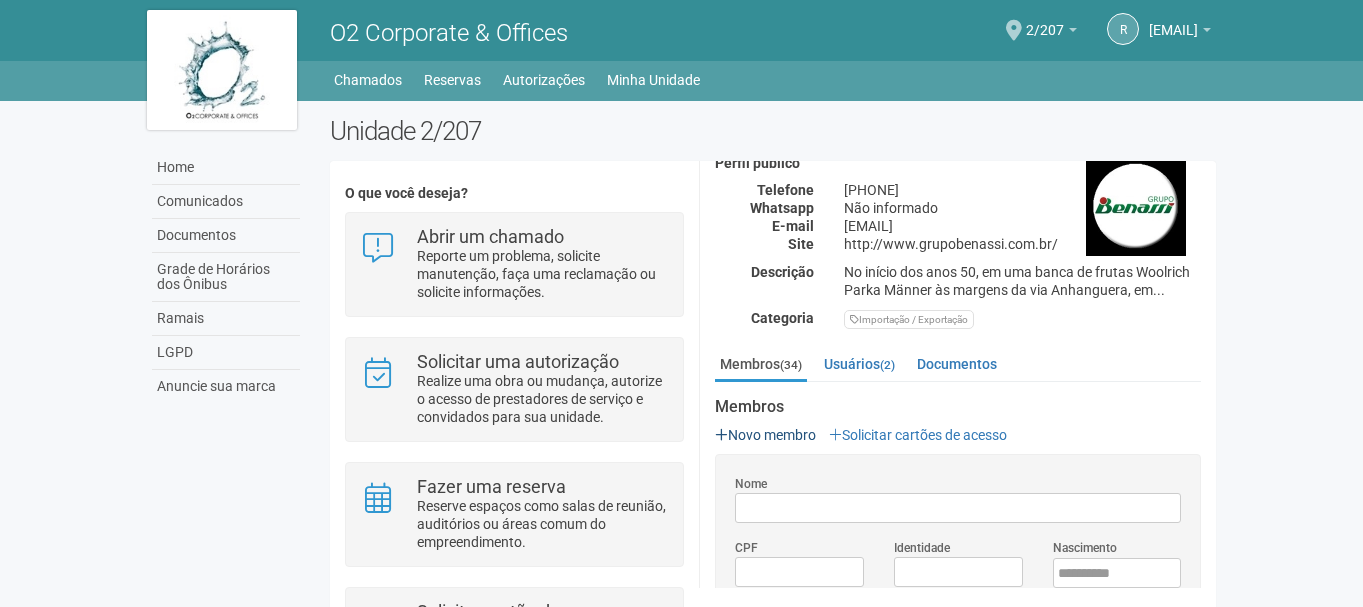 scroll, scrollTop: 0, scrollLeft: 0, axis: both 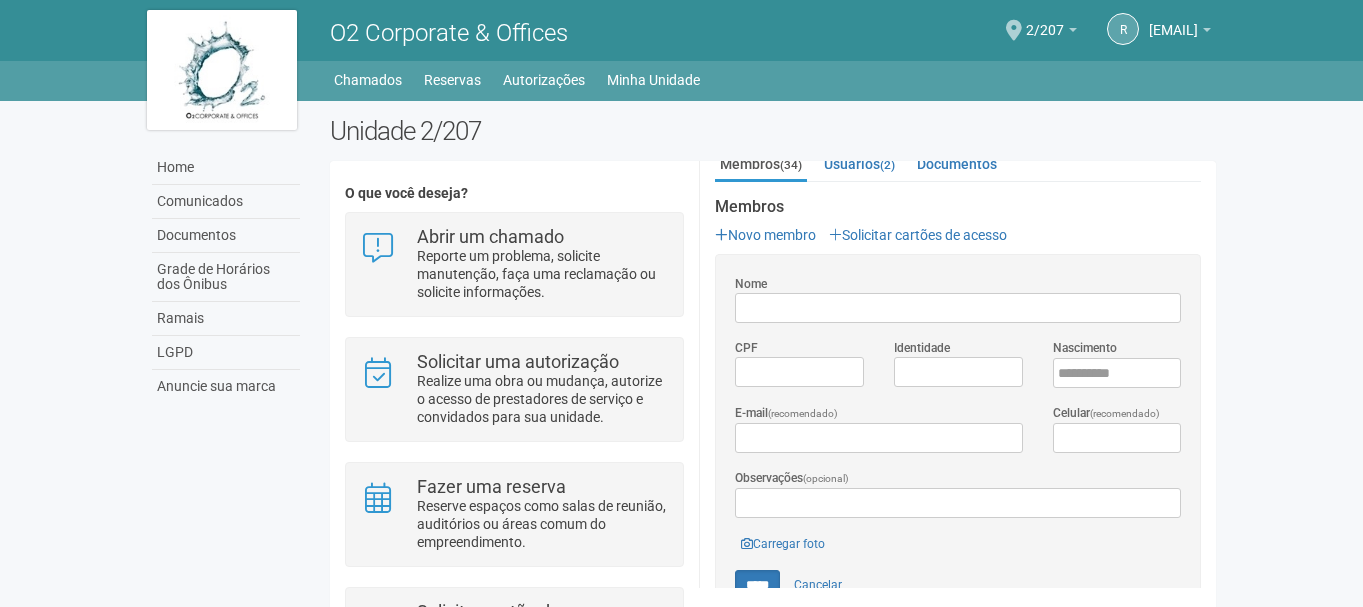 click on "Nome" at bounding box center [958, 308] 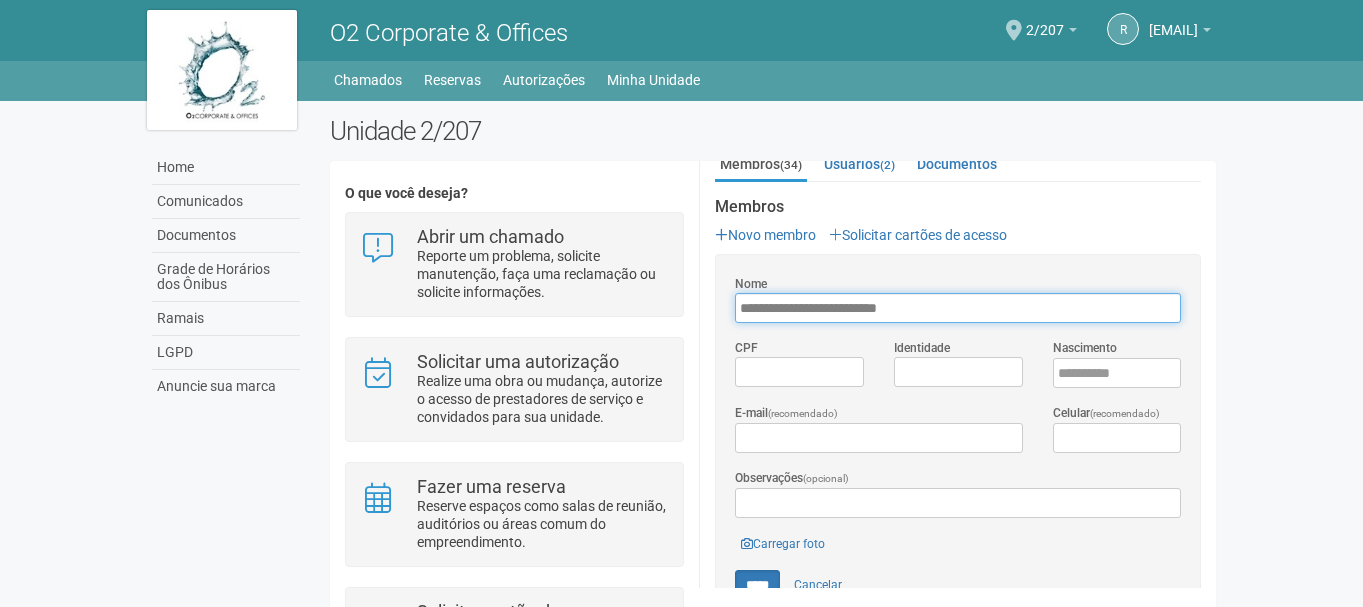click on "**********" at bounding box center [958, 308] 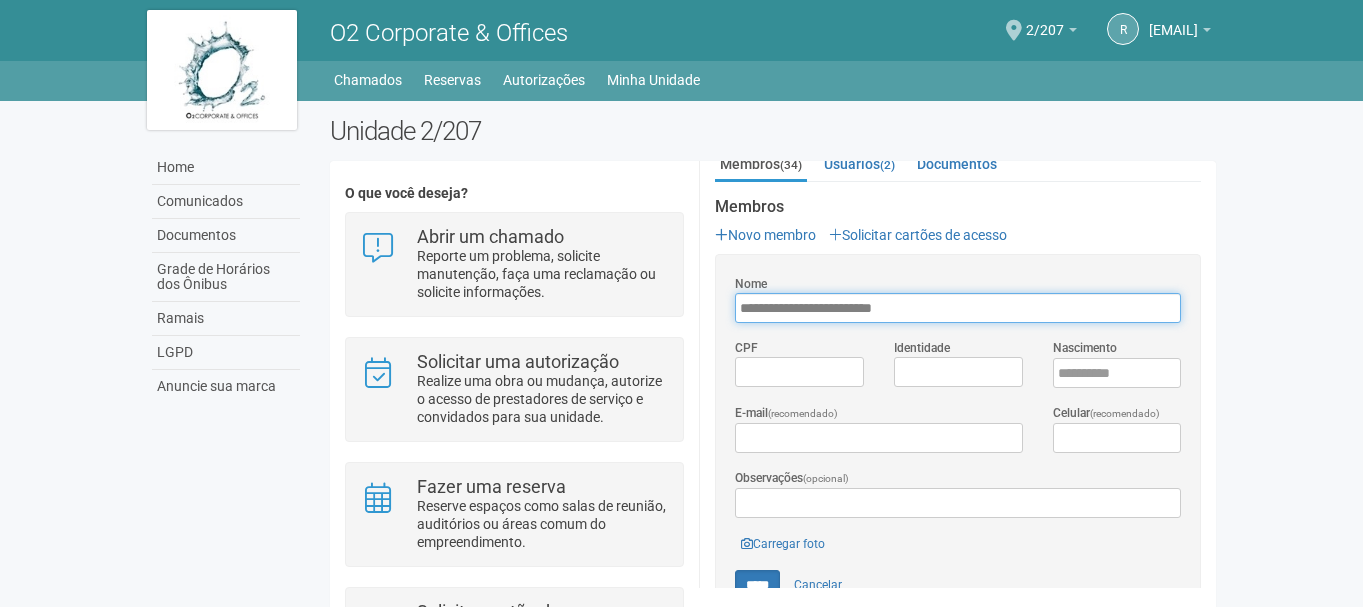 type on "**********" 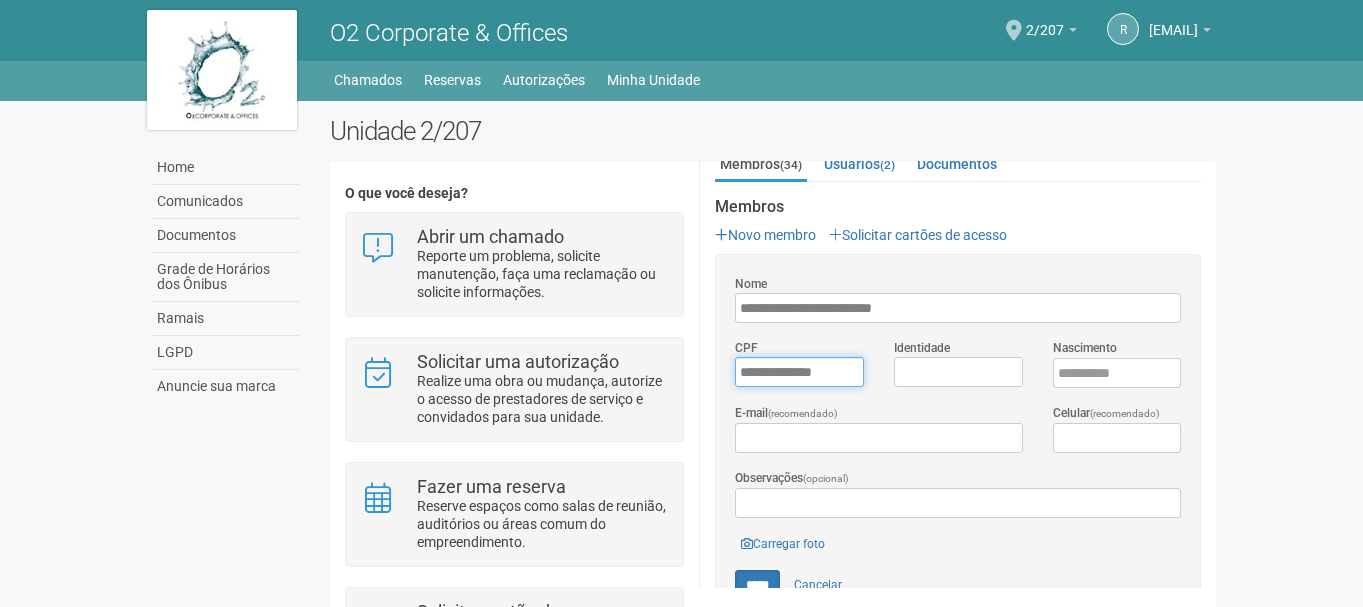 click on "*********" at bounding box center [799, 372] 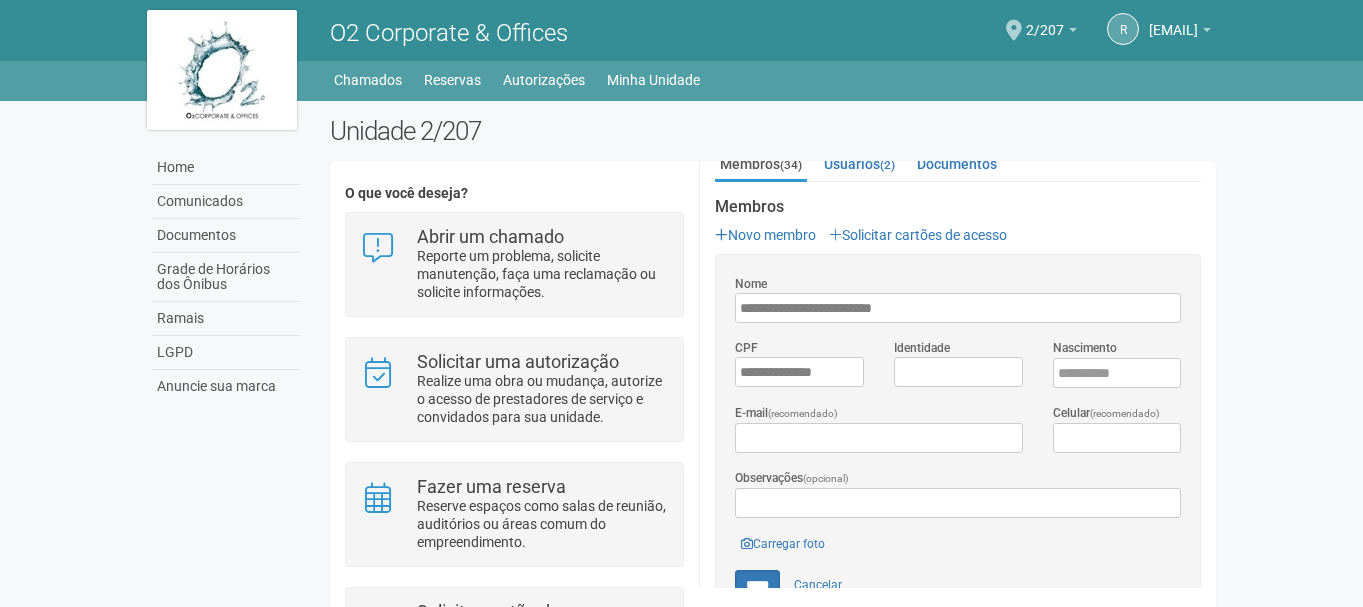 click on "**********" at bounding box center (958, 370) 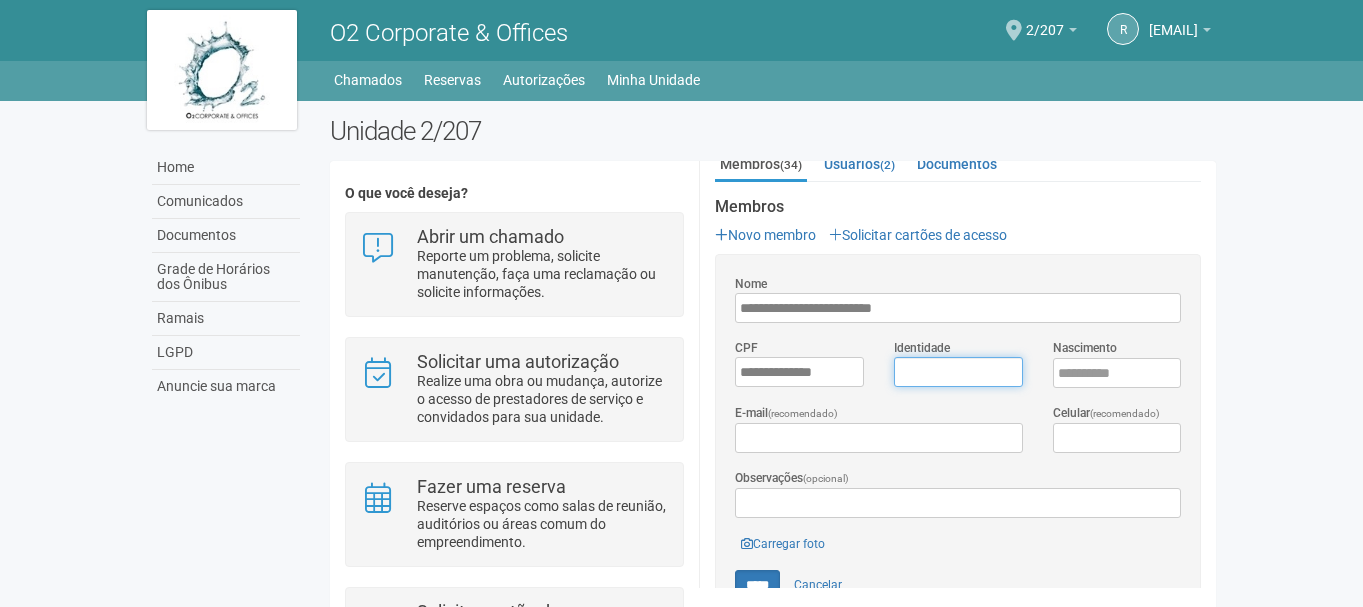 click on "Identidade" at bounding box center (958, 372) 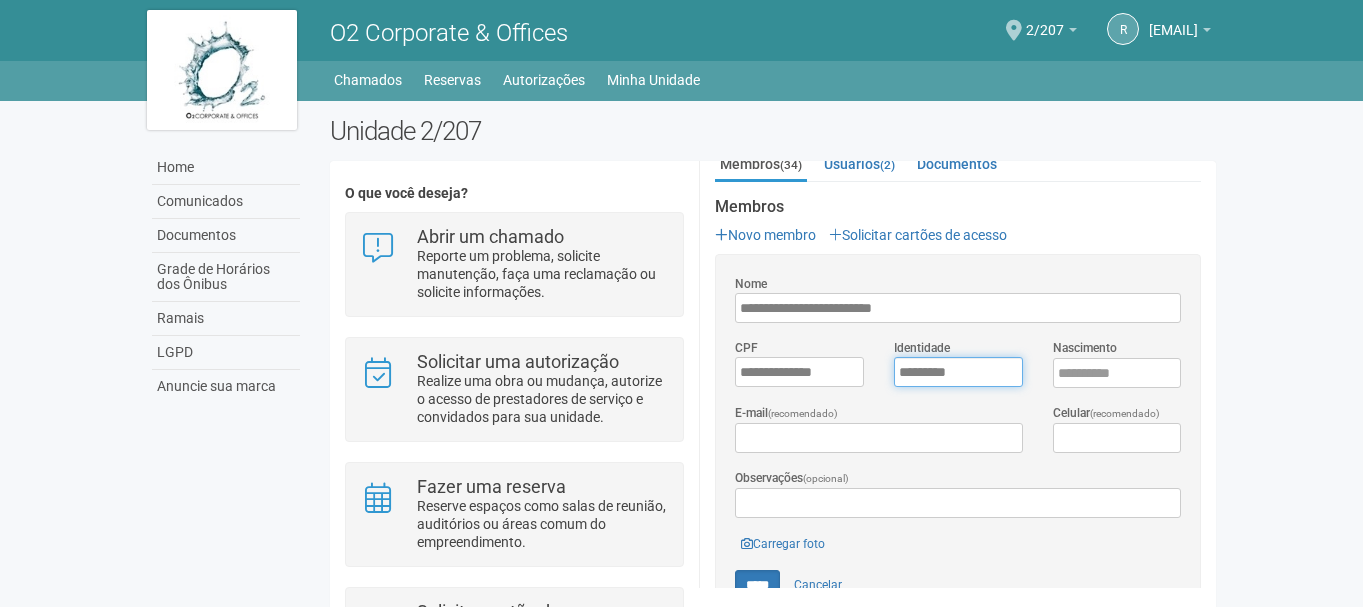 type on "*********" 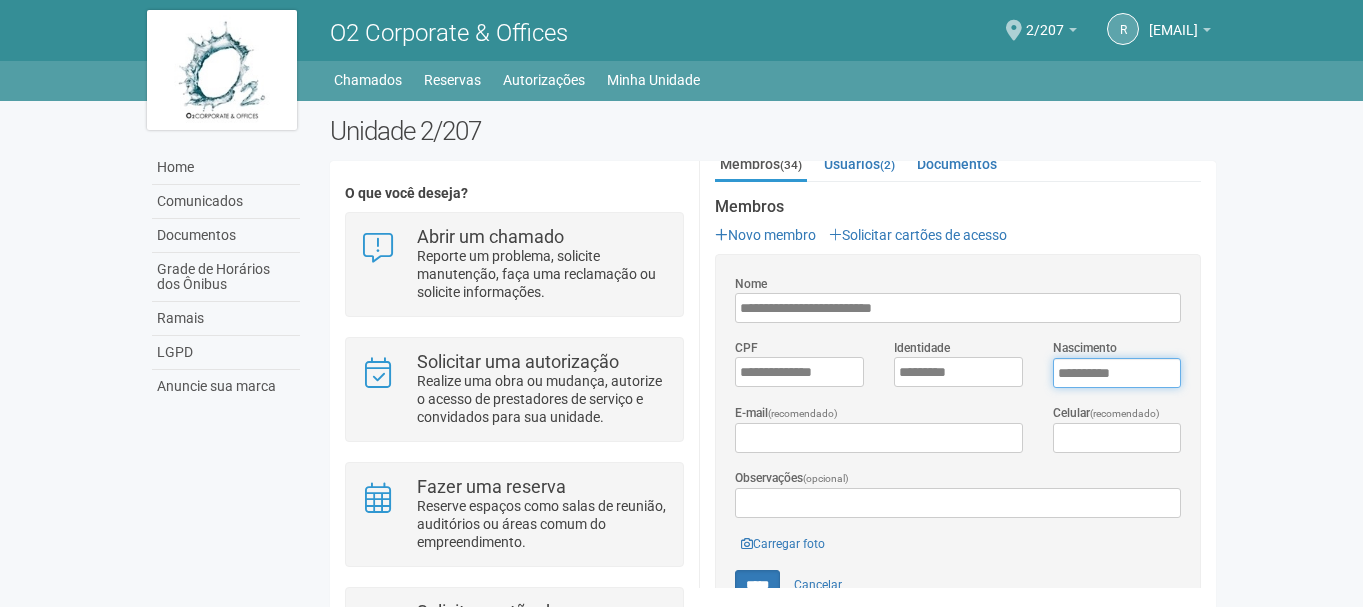 click on "****" at bounding box center (1117, 373) 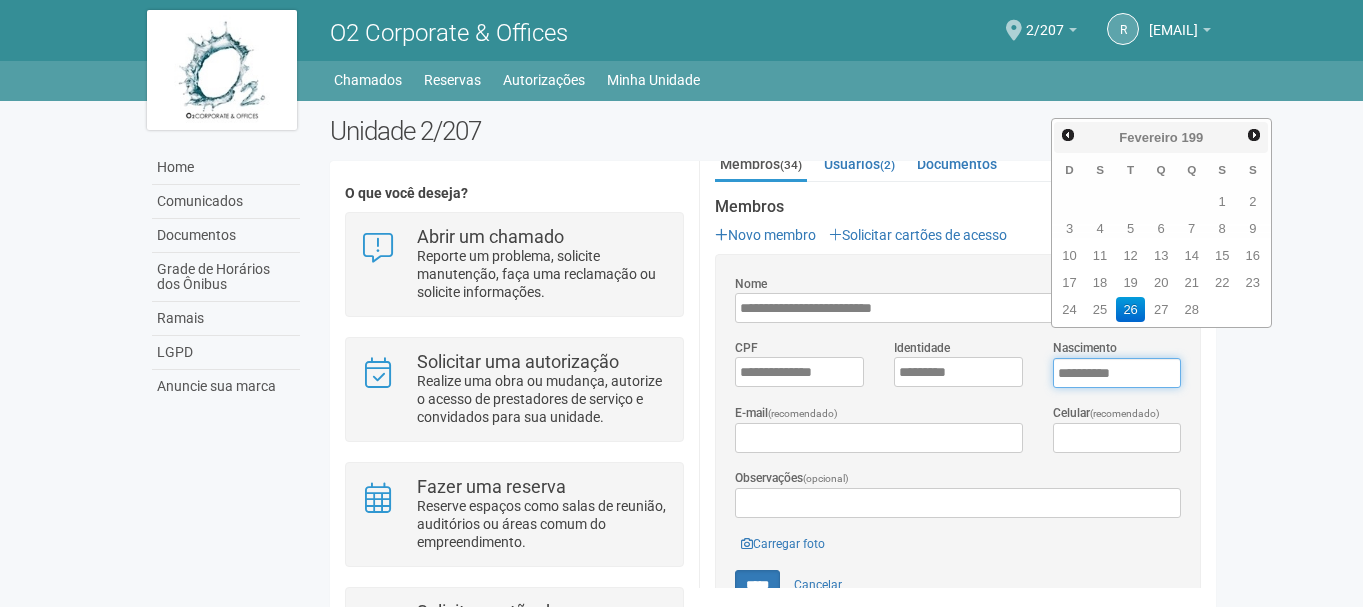 type on "**********" 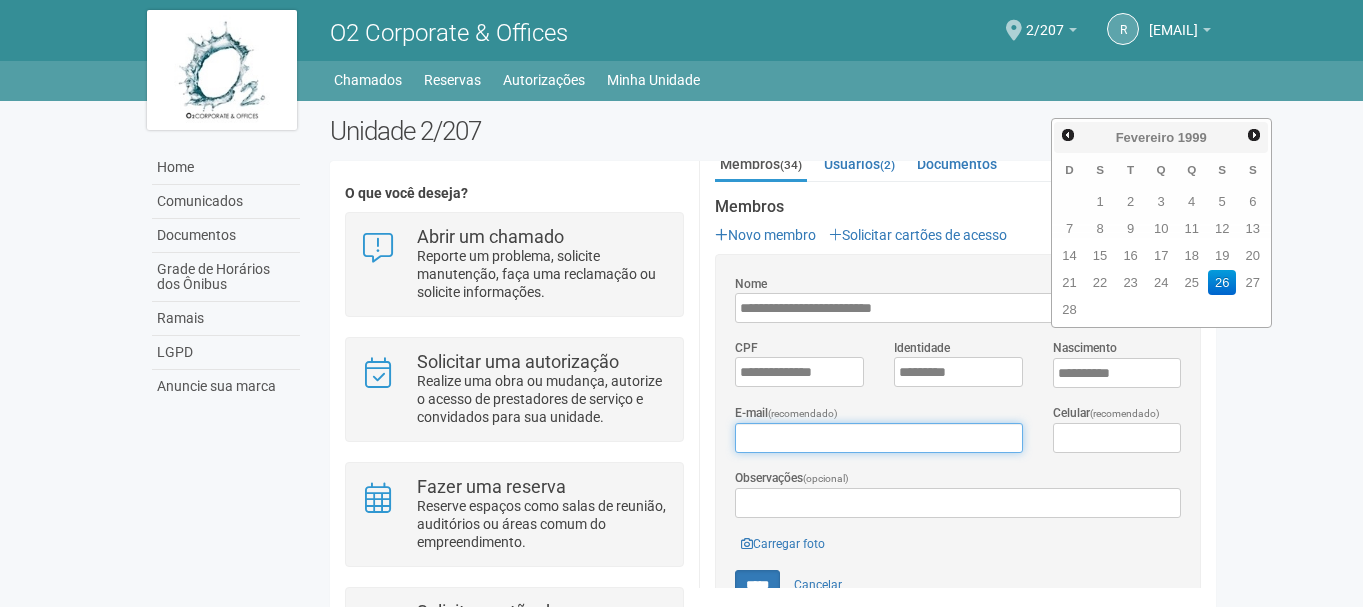 click on "E-mail  (recomendado)" at bounding box center [878, 438] 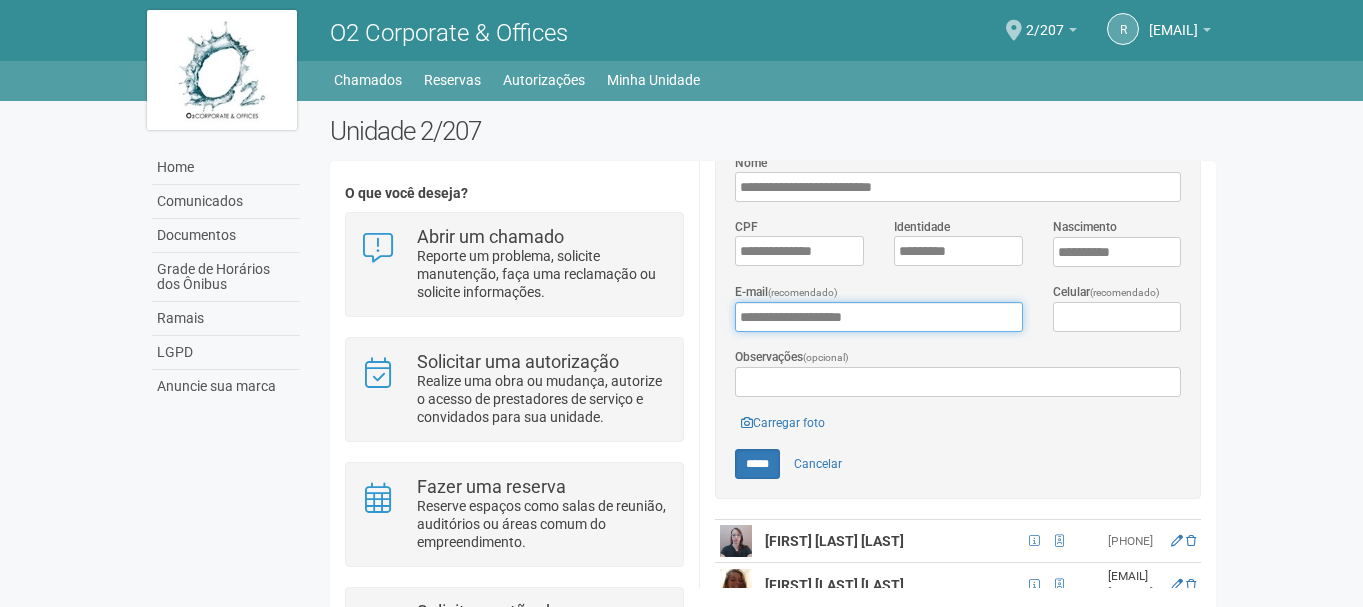 scroll, scrollTop: 500, scrollLeft: 0, axis: vertical 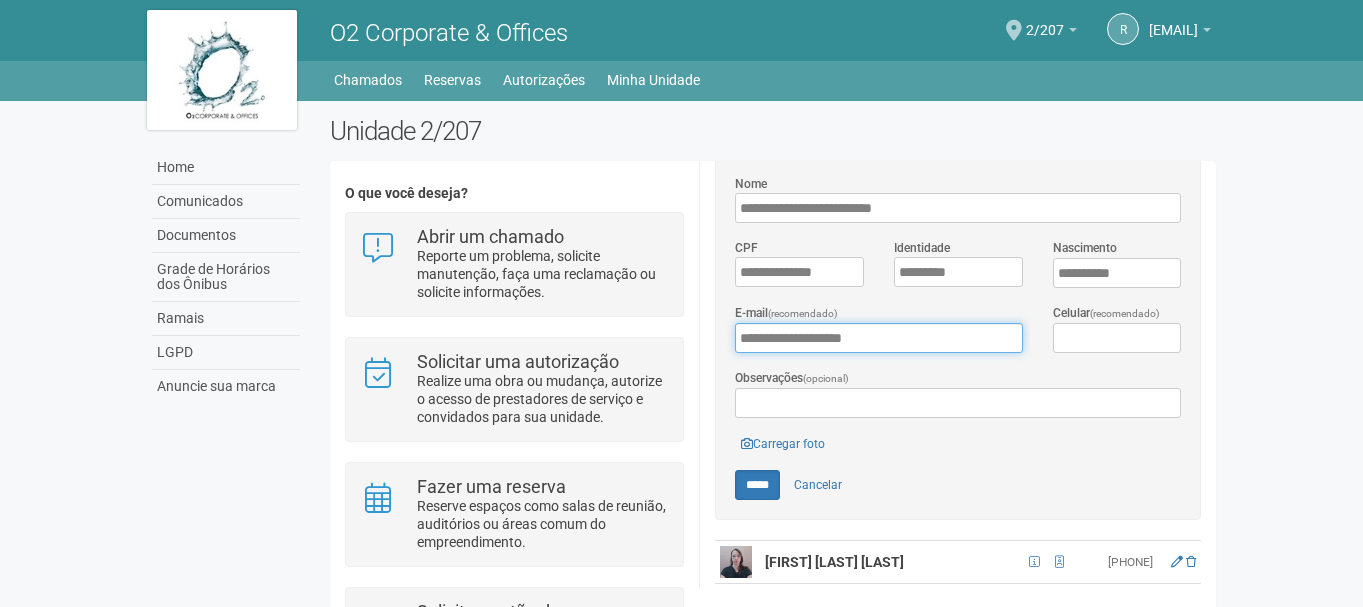 type on "**********" 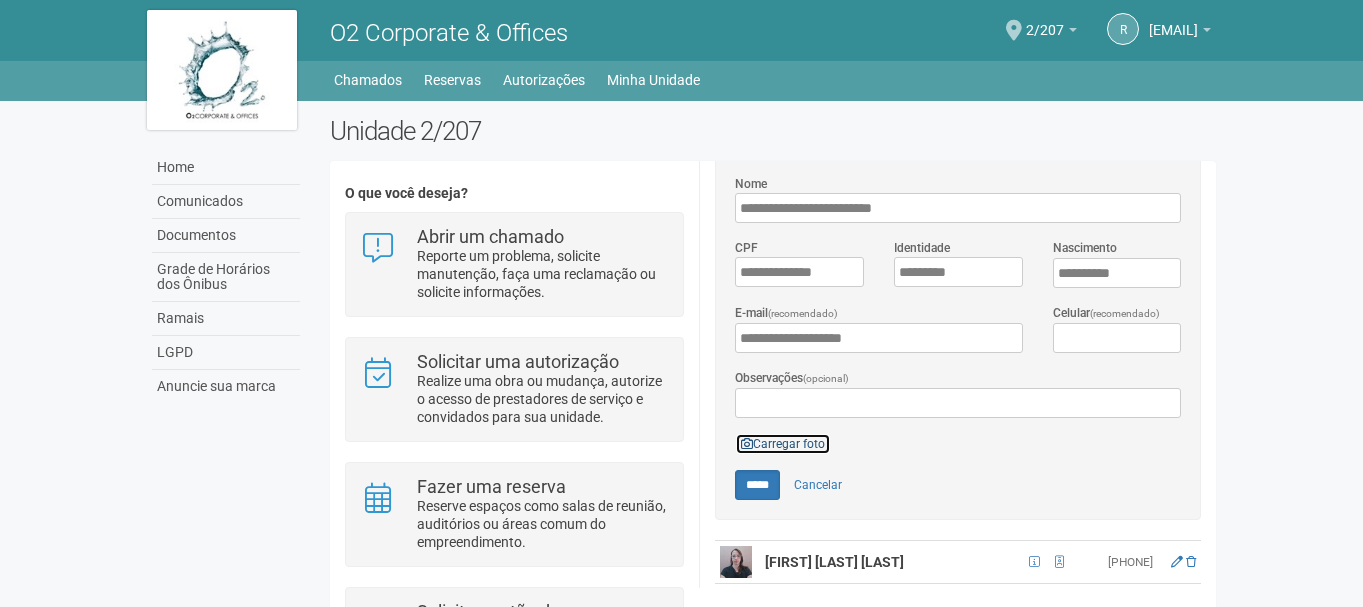 click on "Carregar foto" at bounding box center (783, 444) 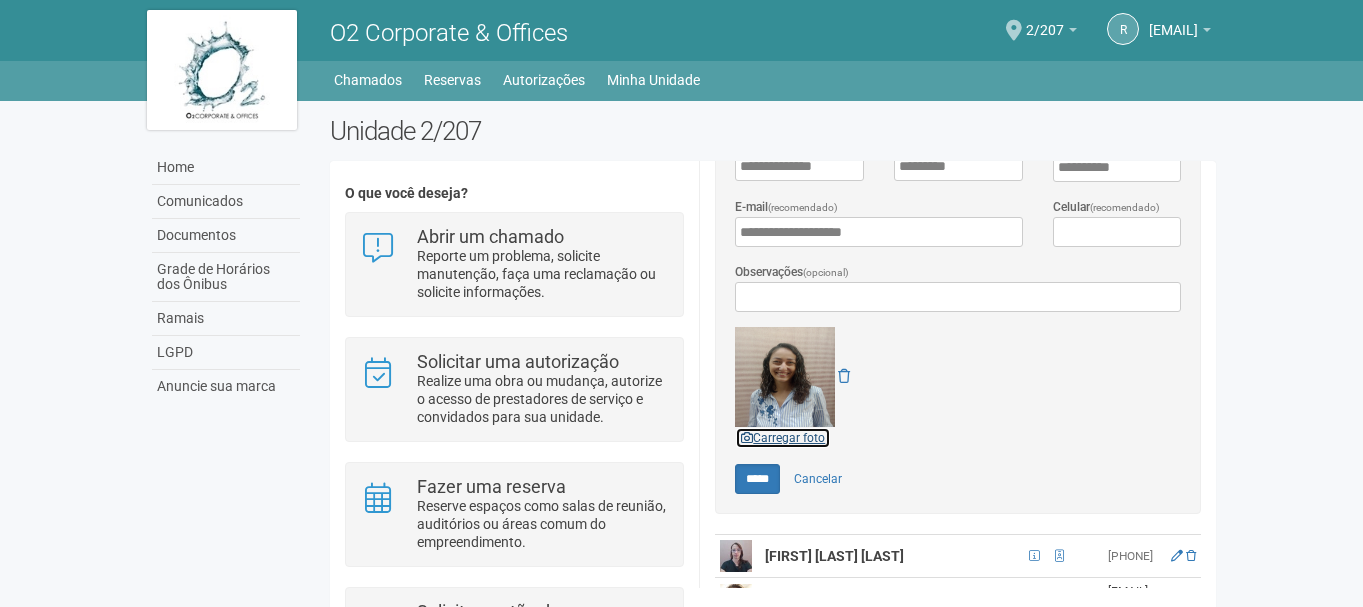 scroll, scrollTop: 600, scrollLeft: 0, axis: vertical 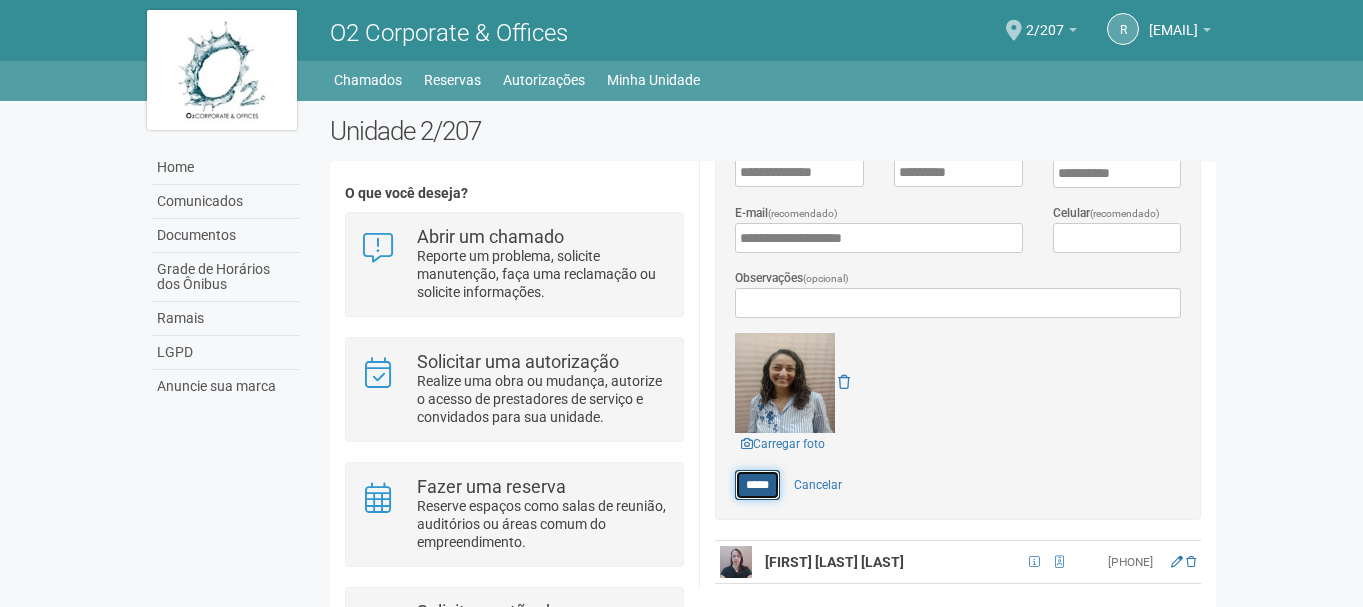 click on "*****" at bounding box center [757, 485] 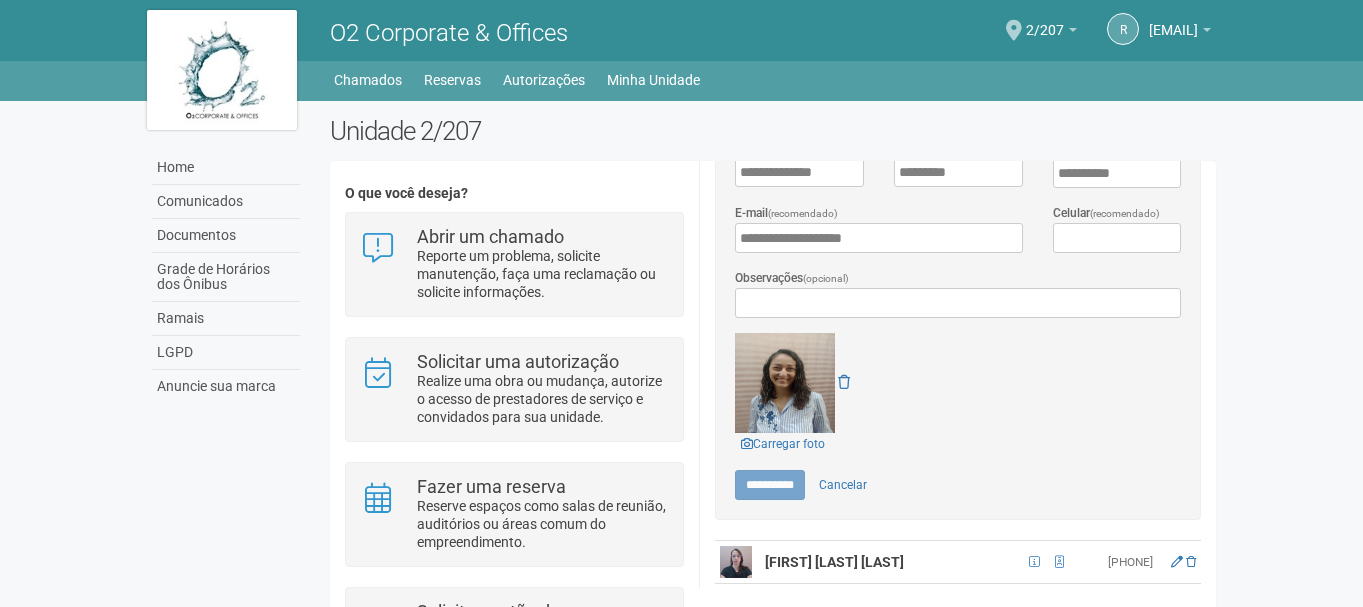 type on "*****" 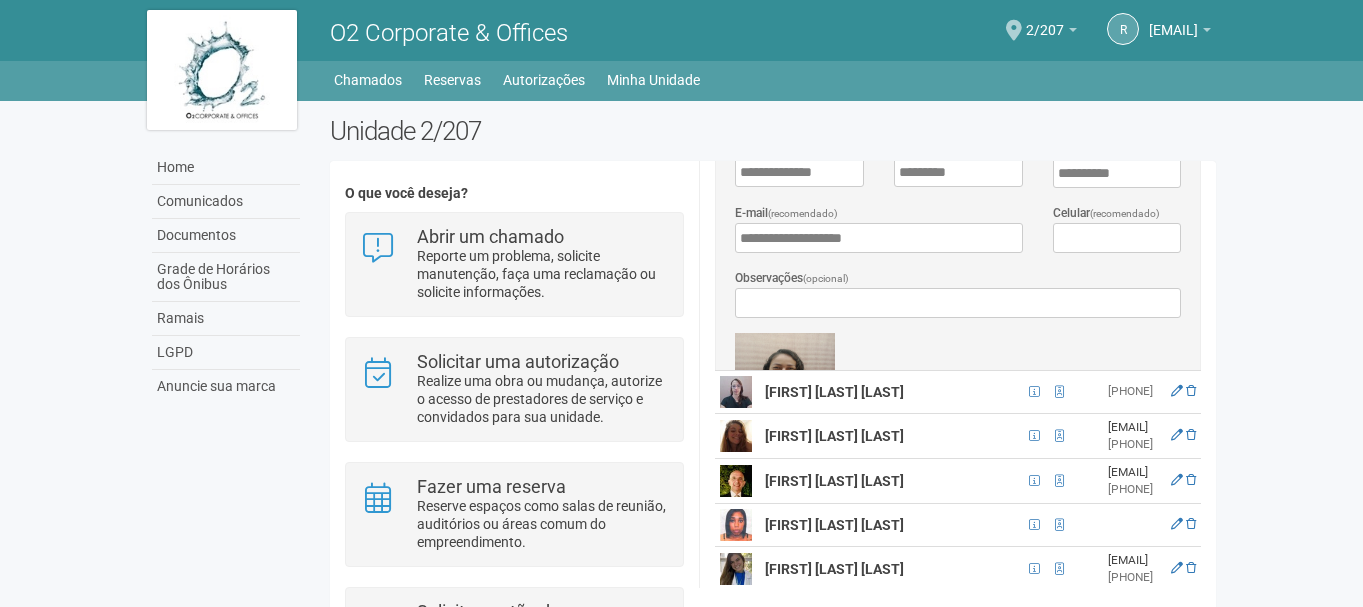 scroll, scrollTop: 0, scrollLeft: 0, axis: both 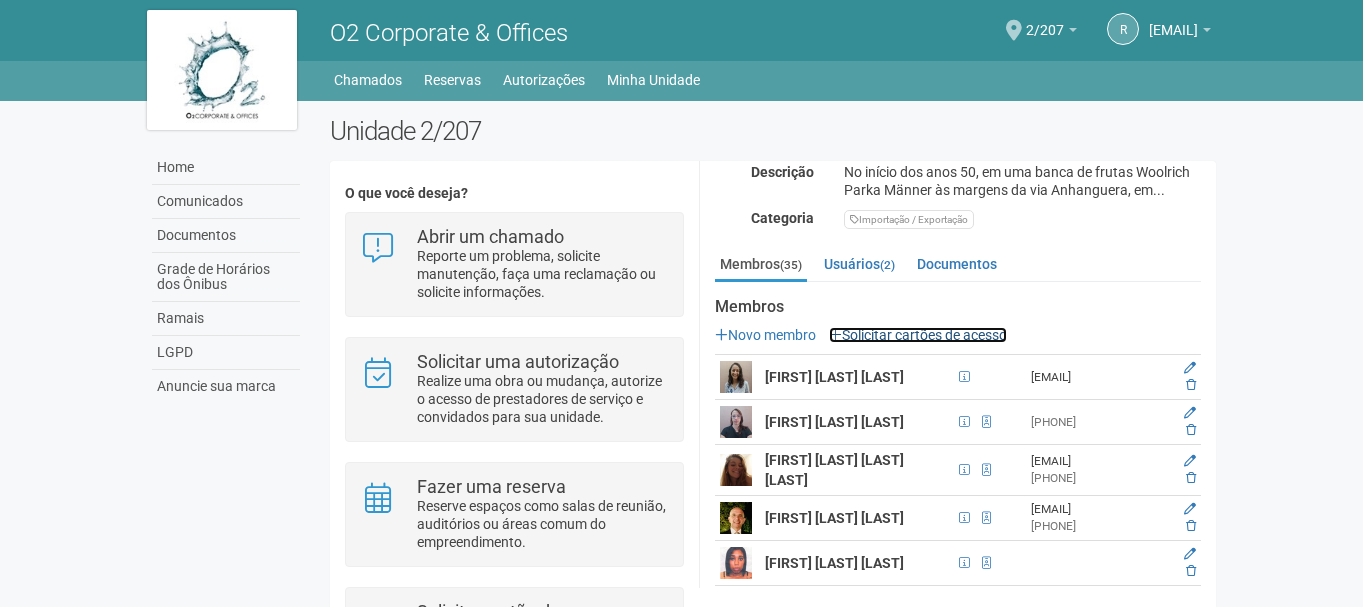 click on "Solicitar cartões de acesso" at bounding box center [918, 335] 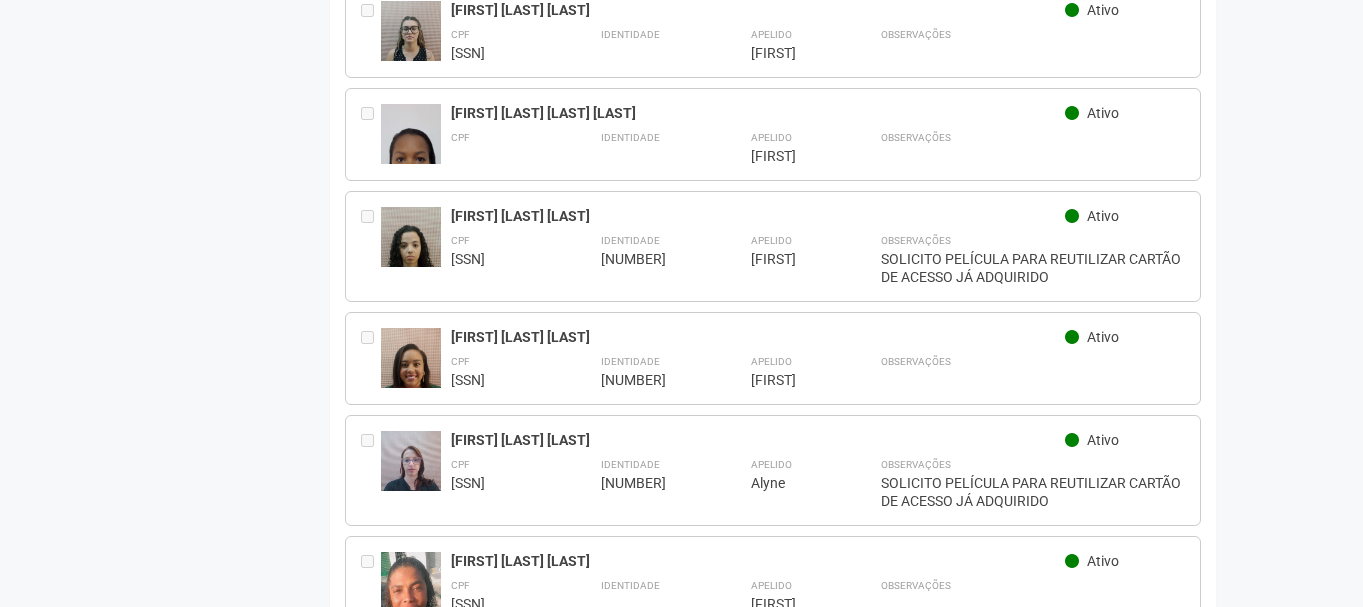 scroll, scrollTop: 600, scrollLeft: 0, axis: vertical 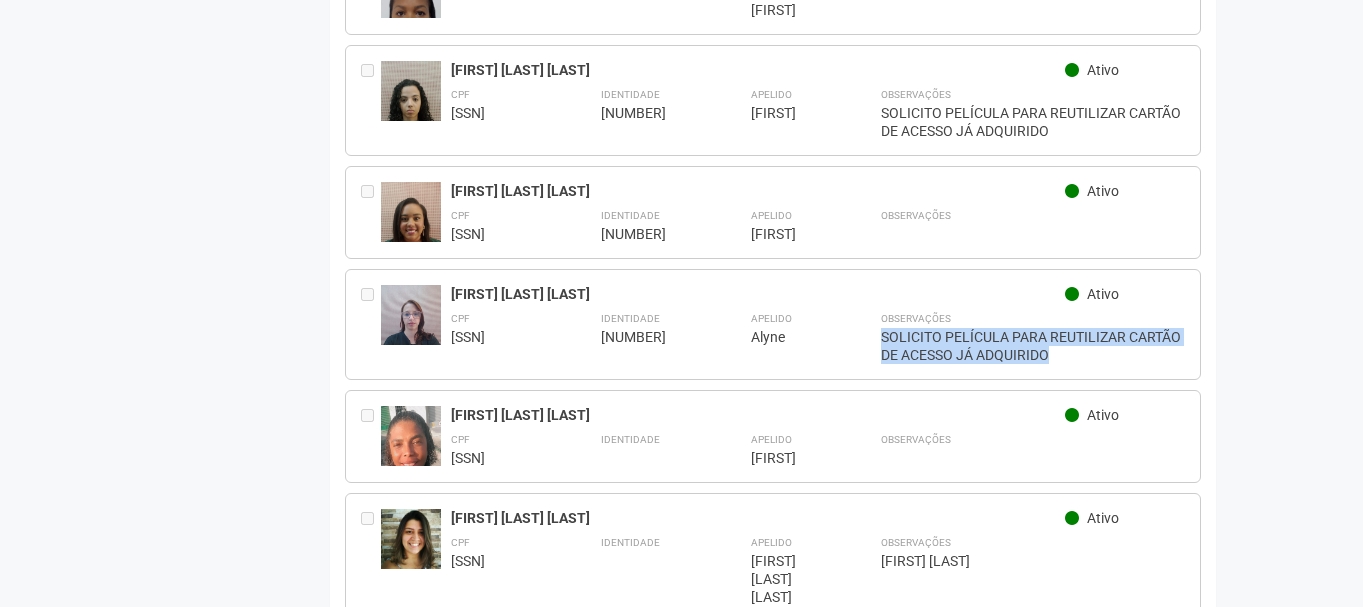 drag, startPoint x: 882, startPoint y: 329, endPoint x: 1055, endPoint y: 344, distance: 173.64908 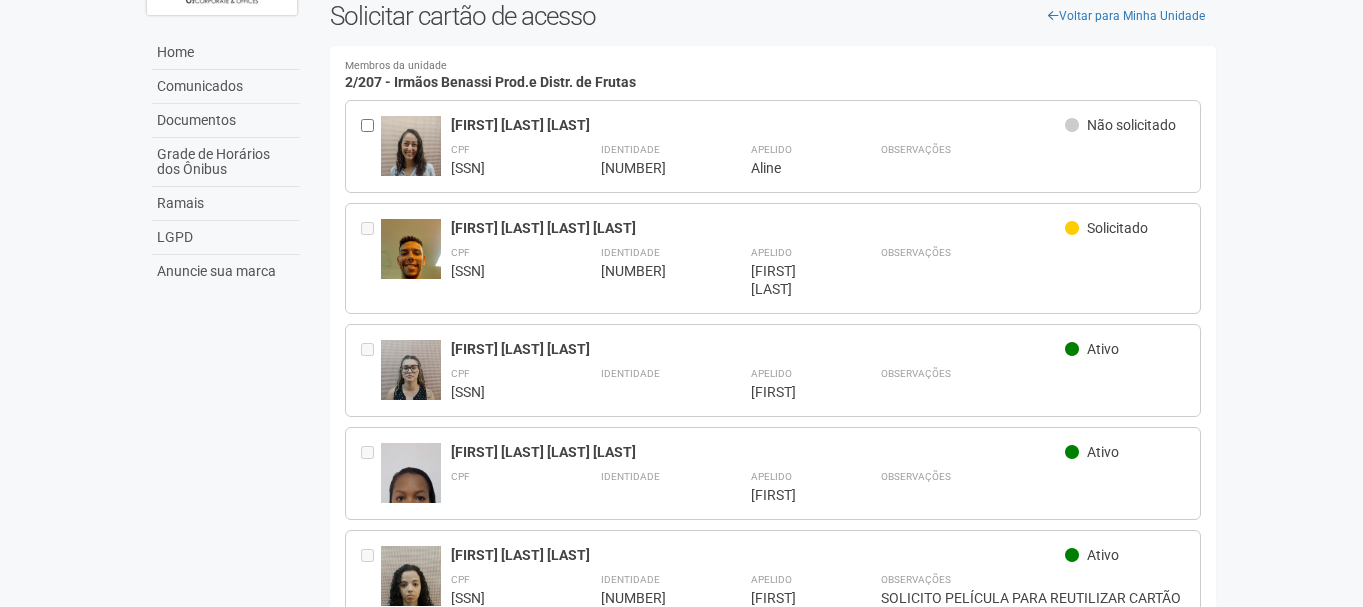 scroll, scrollTop: 0, scrollLeft: 0, axis: both 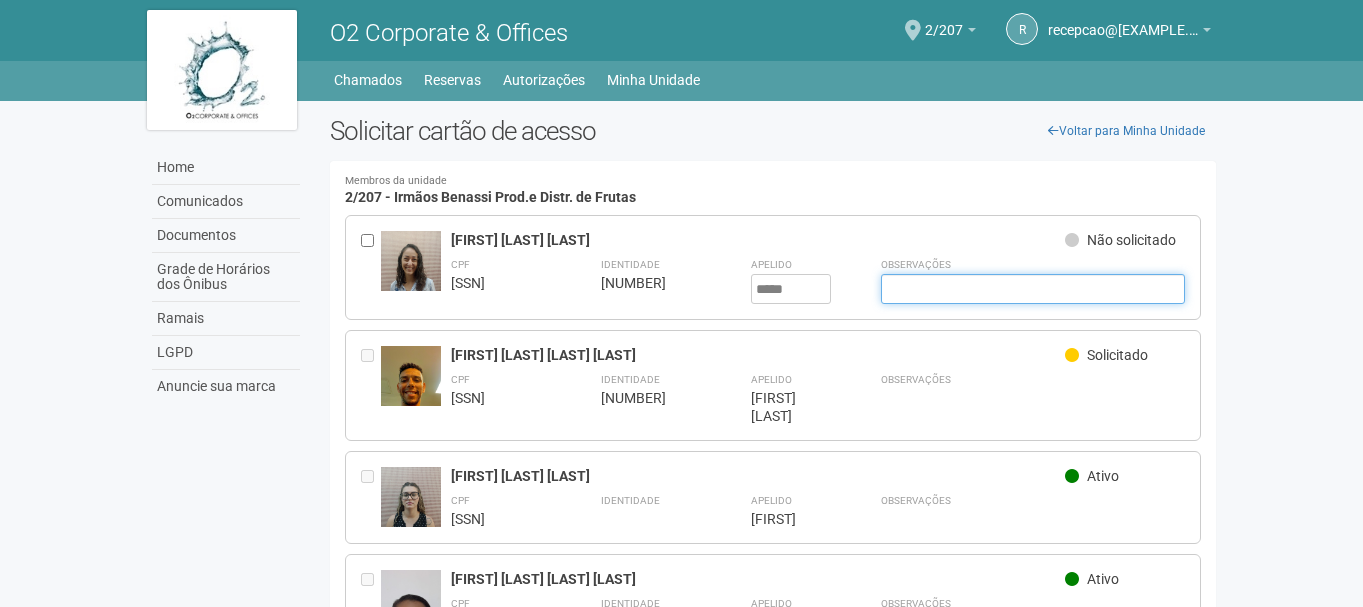 click at bounding box center [1033, 289] 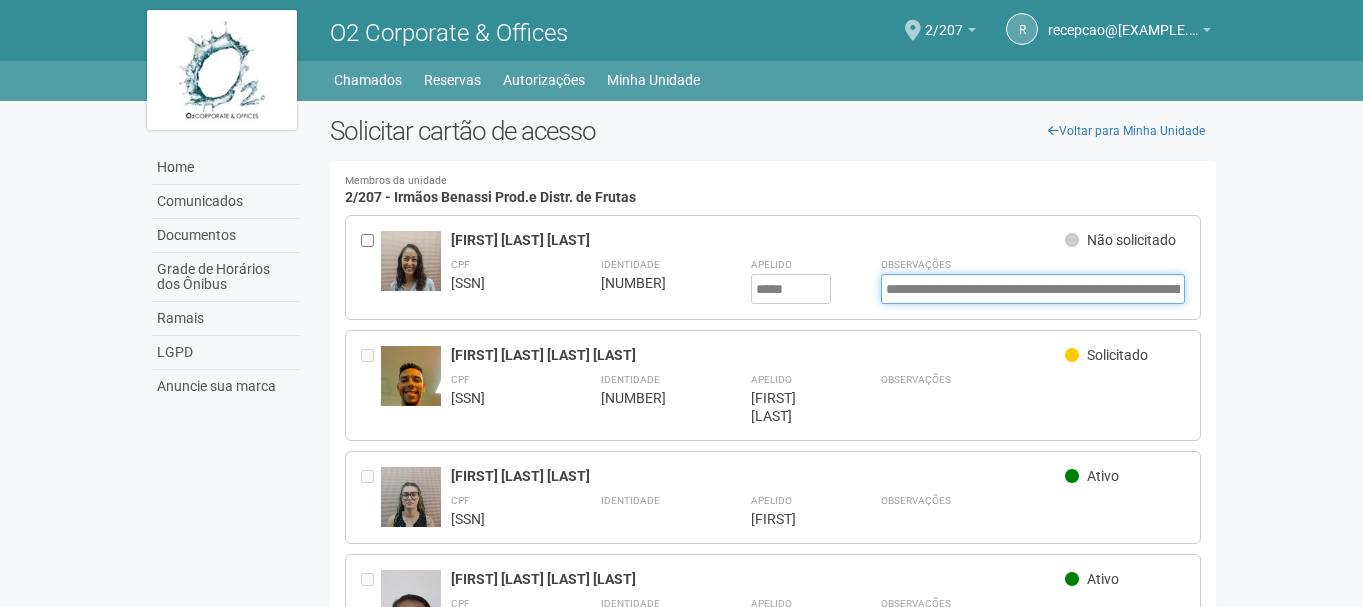 scroll, scrollTop: 0, scrollLeft: 177, axis: horizontal 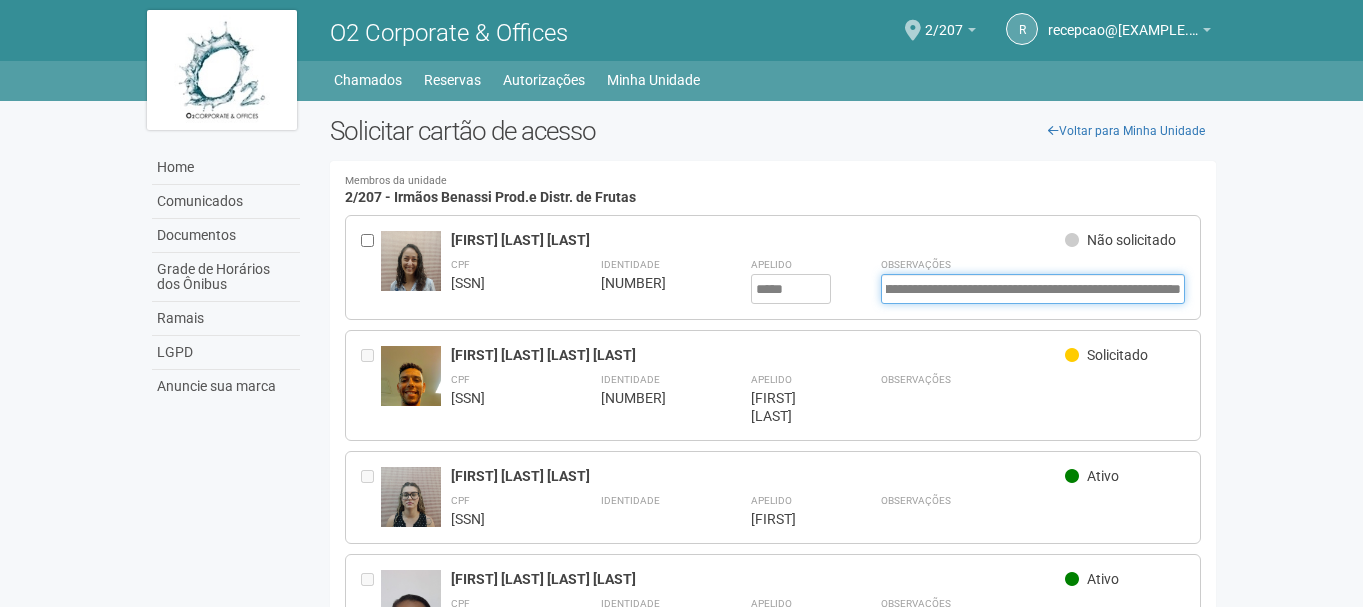 click on "**********" at bounding box center [1033, 289] 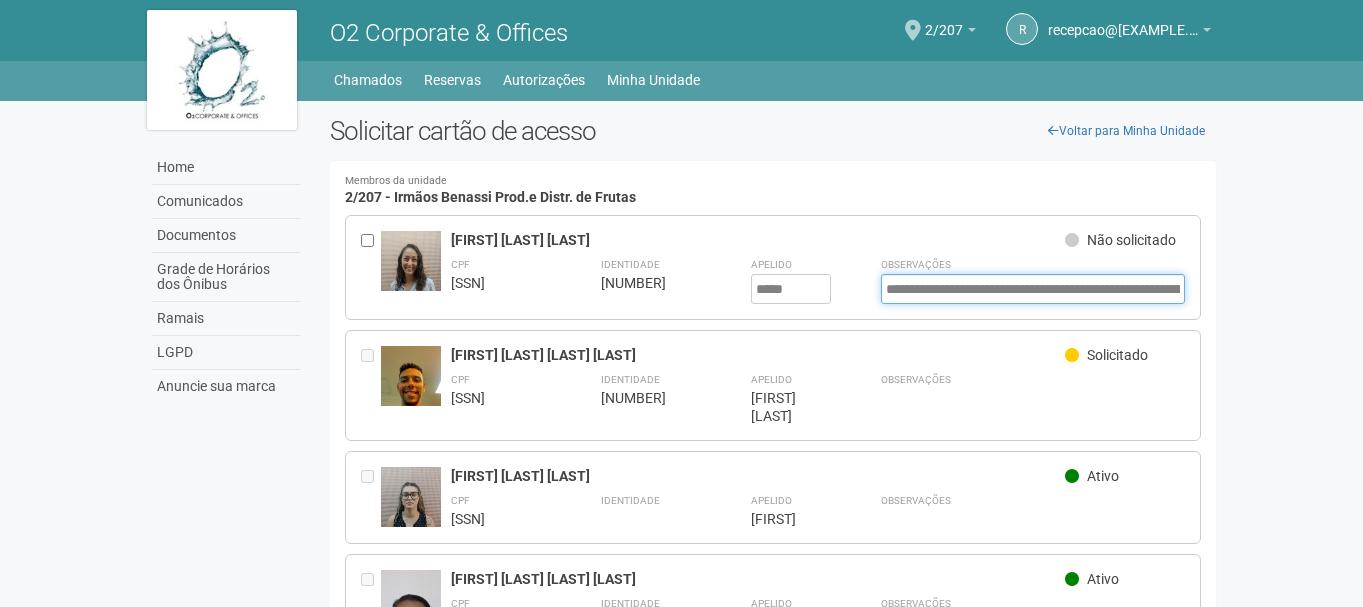 drag, startPoint x: 915, startPoint y: 288, endPoint x: 532, endPoint y: 284, distance: 383.02087 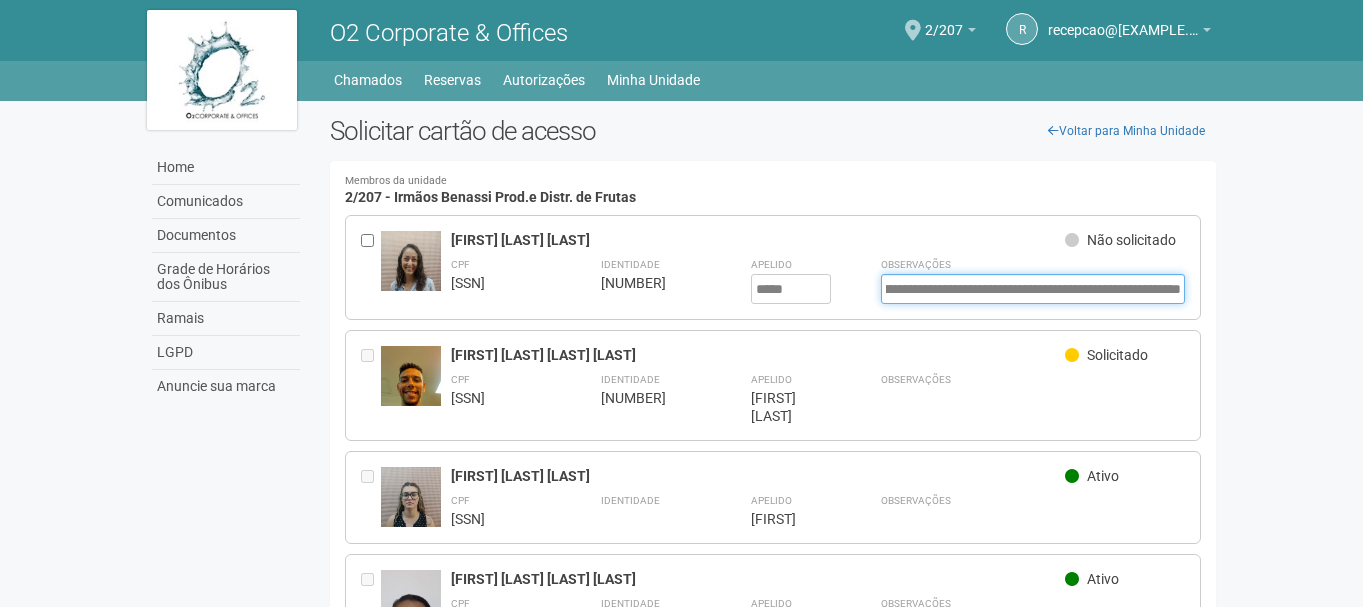 drag, startPoint x: 1077, startPoint y: 290, endPoint x: 1345, endPoint y: 294, distance: 268.02985 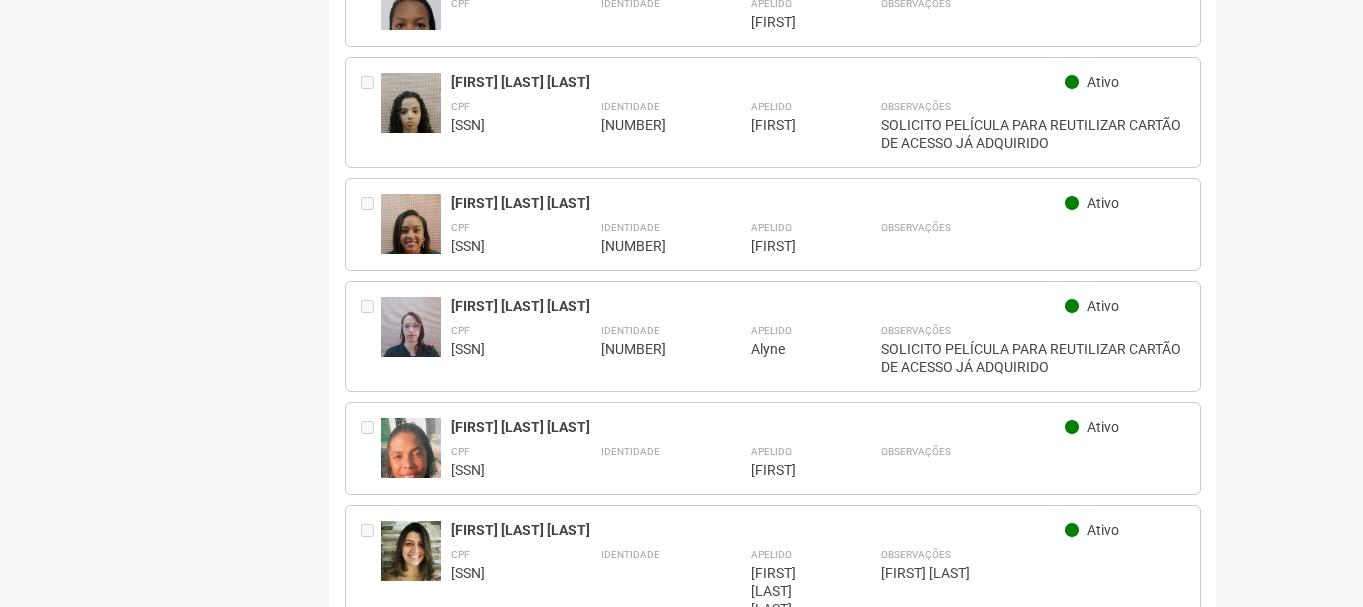 scroll, scrollTop: 0, scrollLeft: 0, axis: both 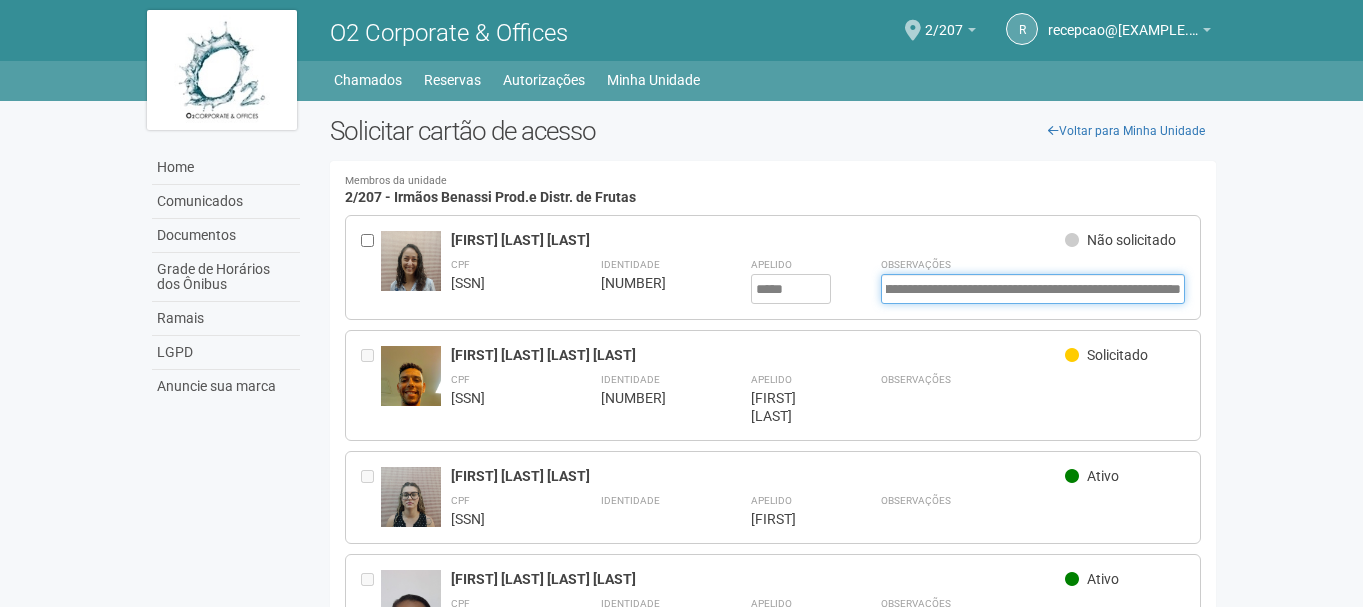 click on "**********" at bounding box center (1033, 289) 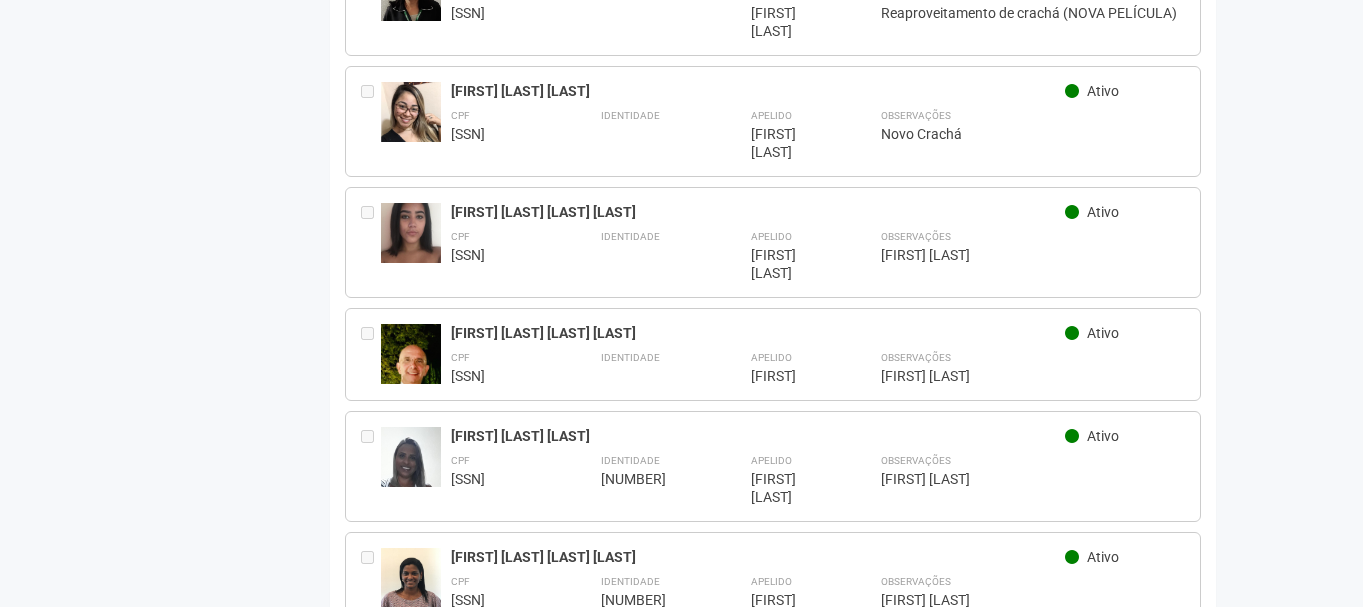 scroll, scrollTop: 3609, scrollLeft: 0, axis: vertical 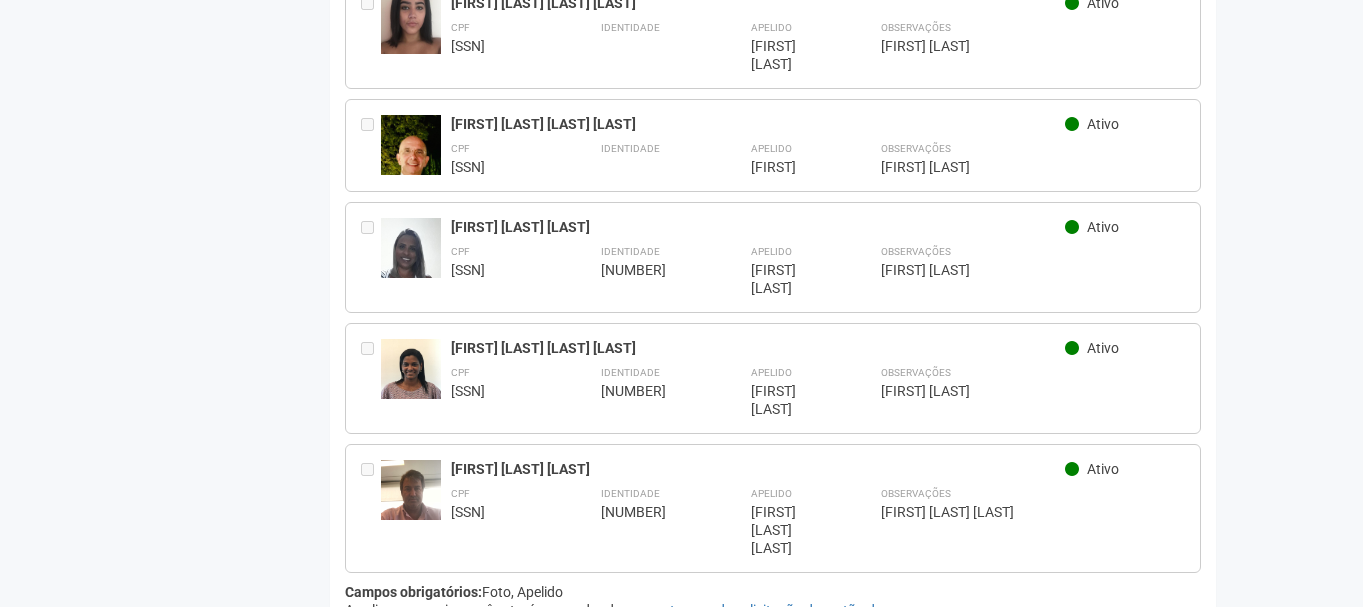 type on "**********" 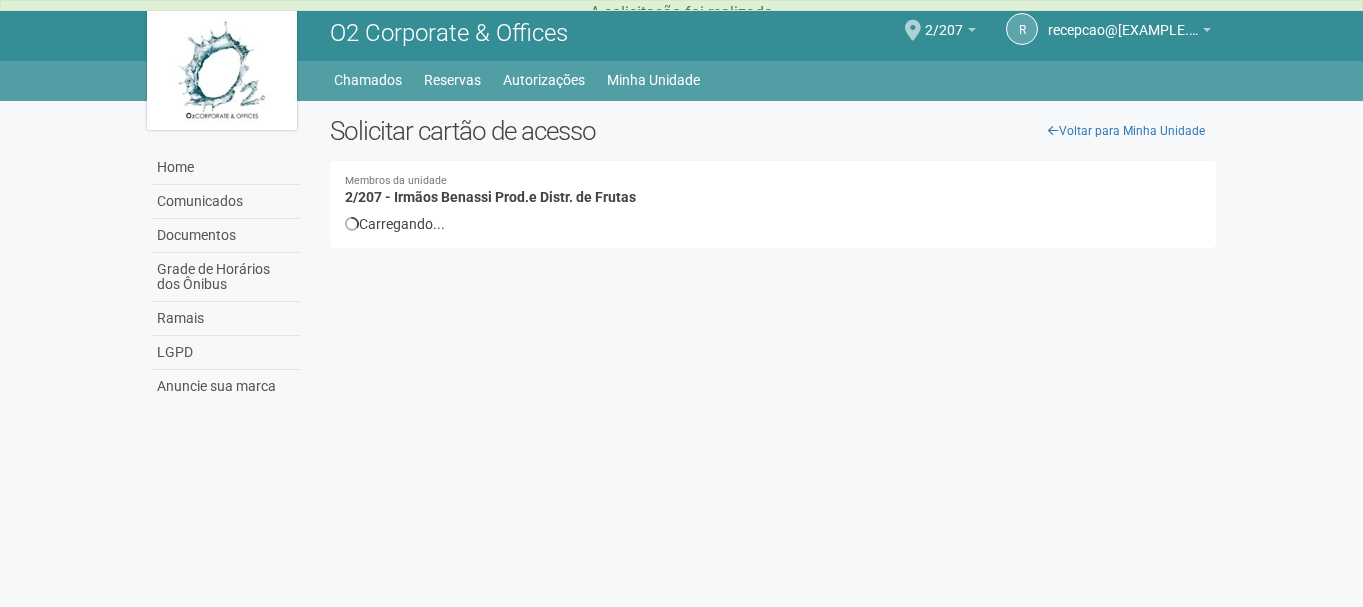 scroll, scrollTop: 0, scrollLeft: 0, axis: both 